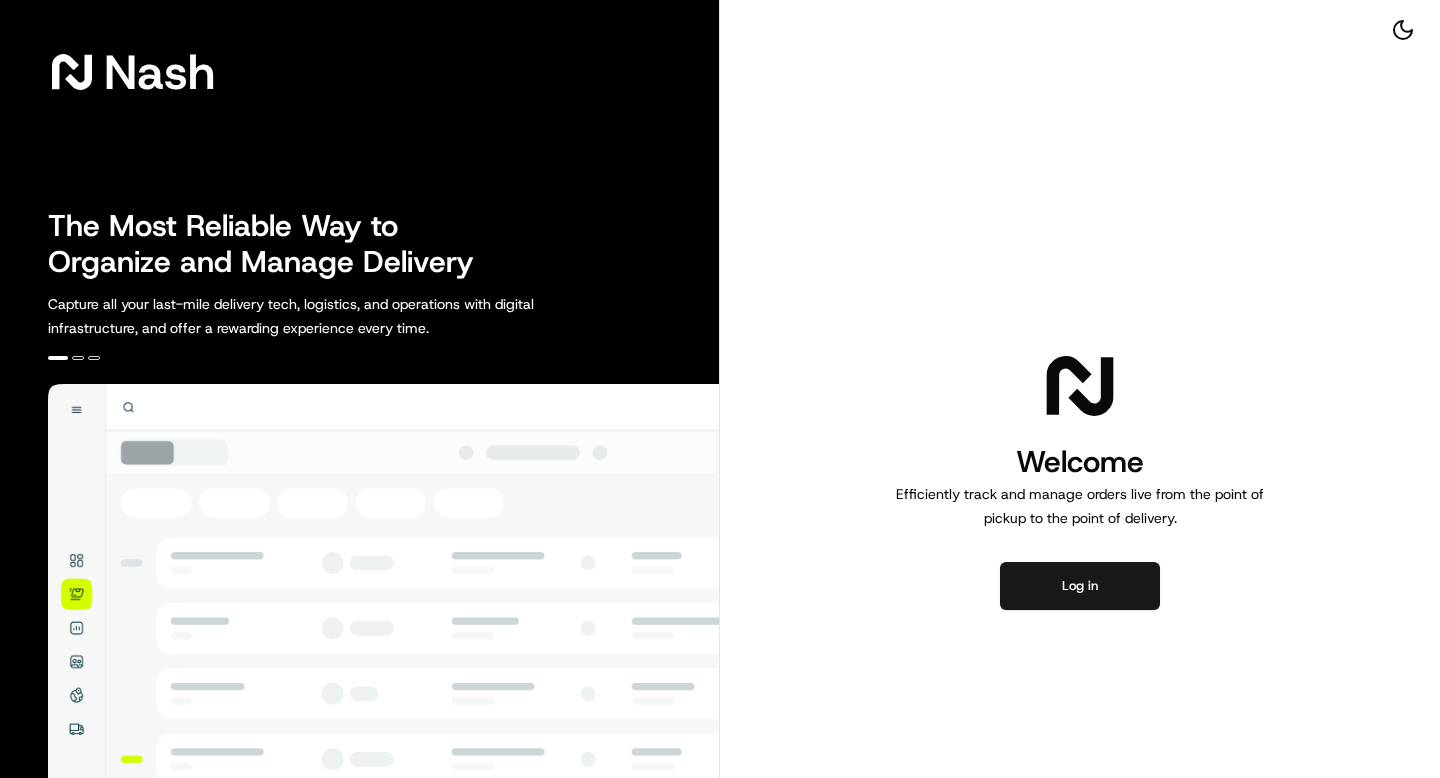 scroll, scrollTop: 0, scrollLeft: 0, axis: both 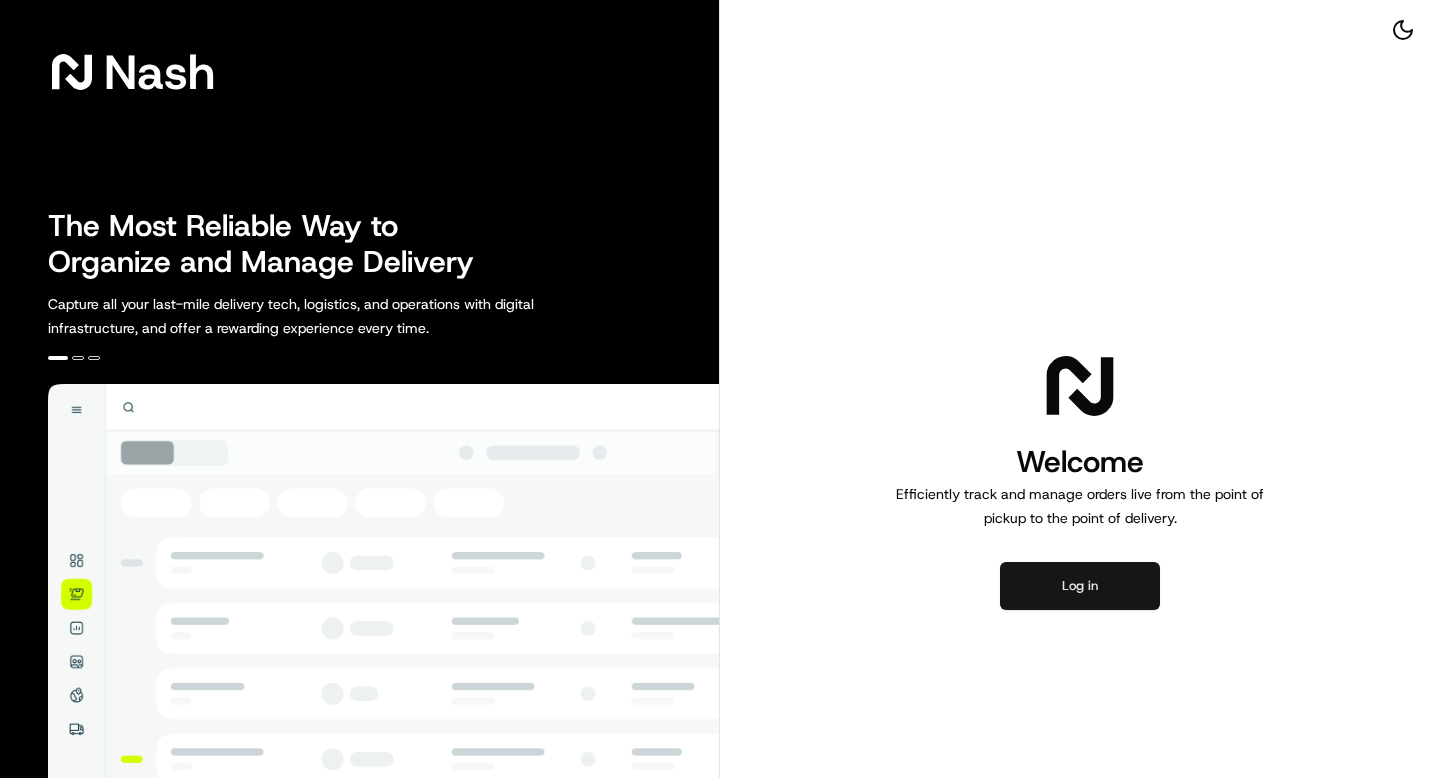 click on "Log in" at bounding box center (1080, 586) 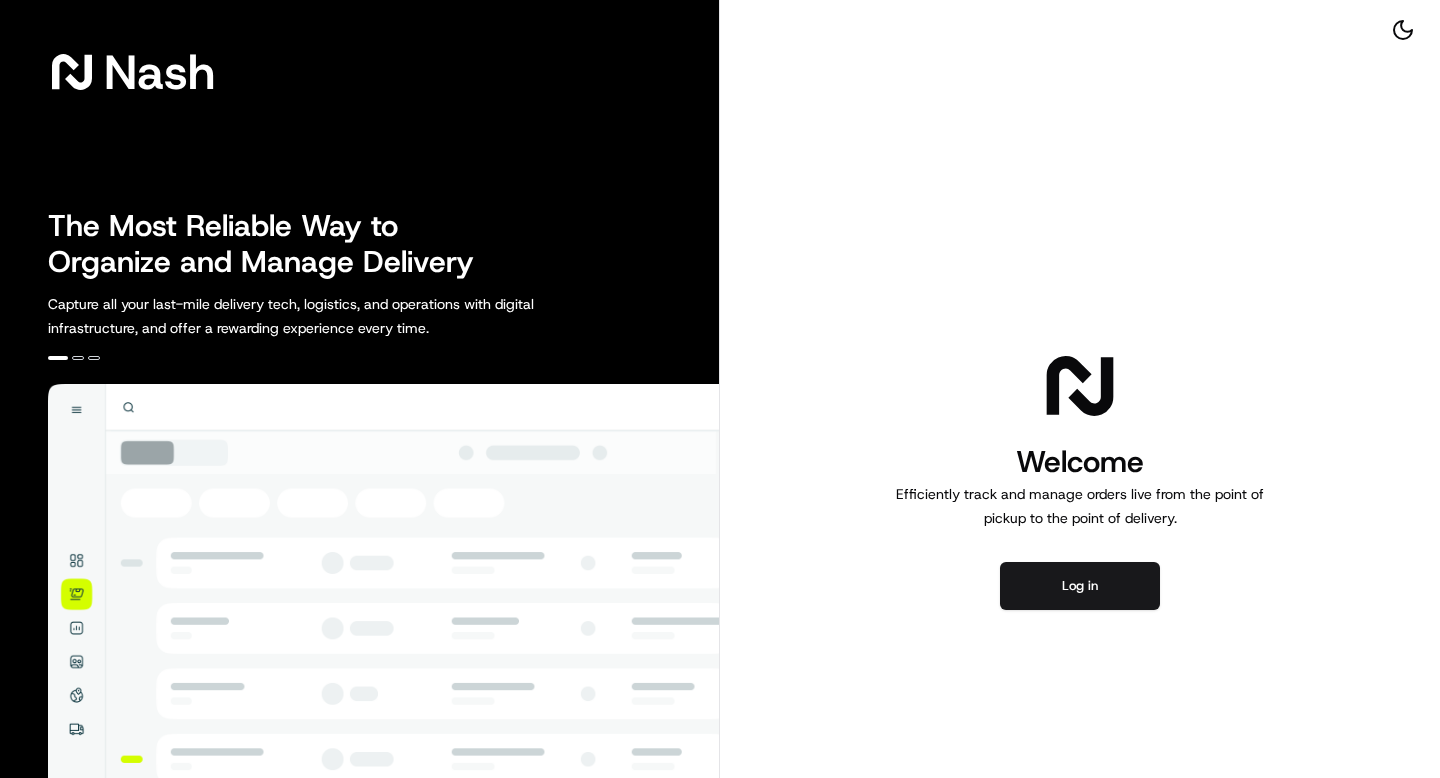 scroll, scrollTop: 0, scrollLeft: 0, axis: both 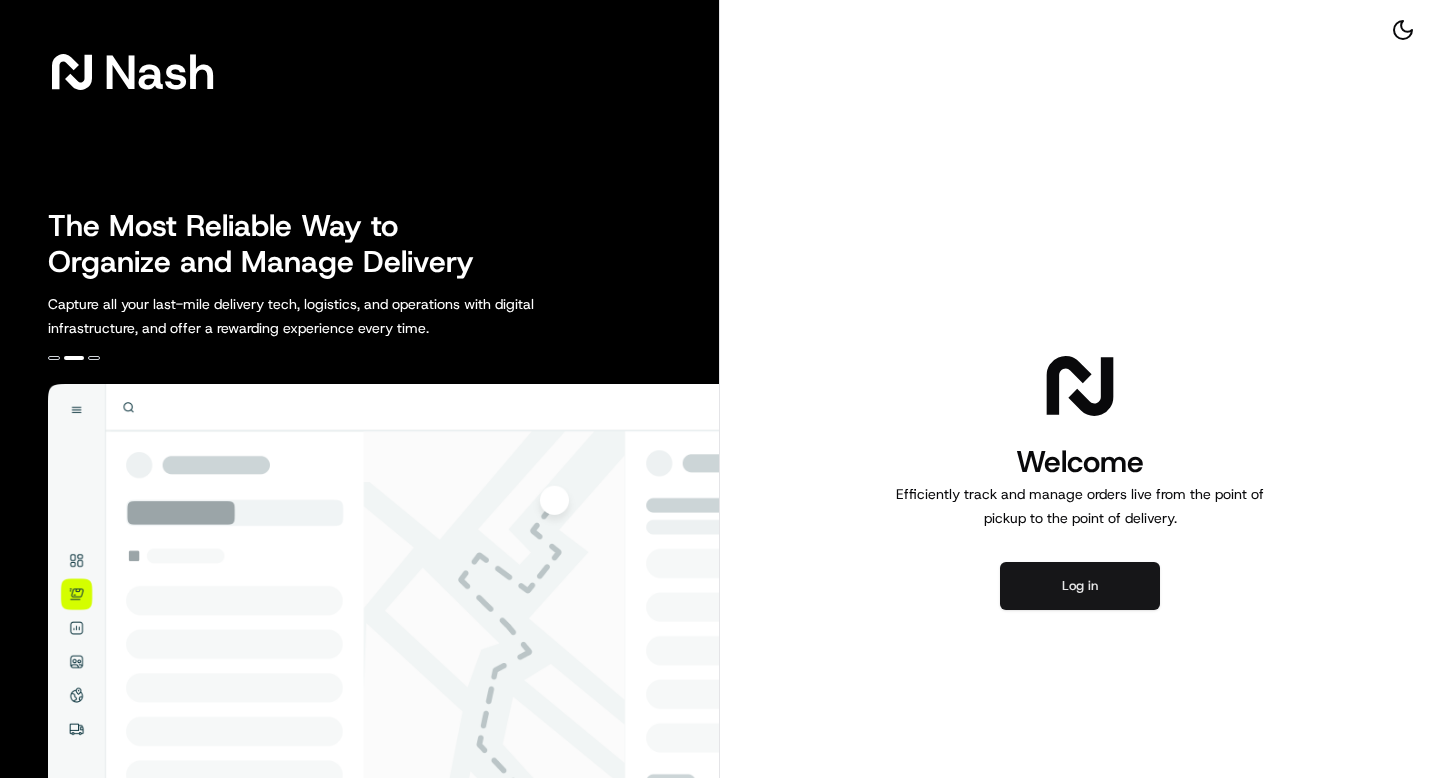 click on "Log in" at bounding box center (1080, 586) 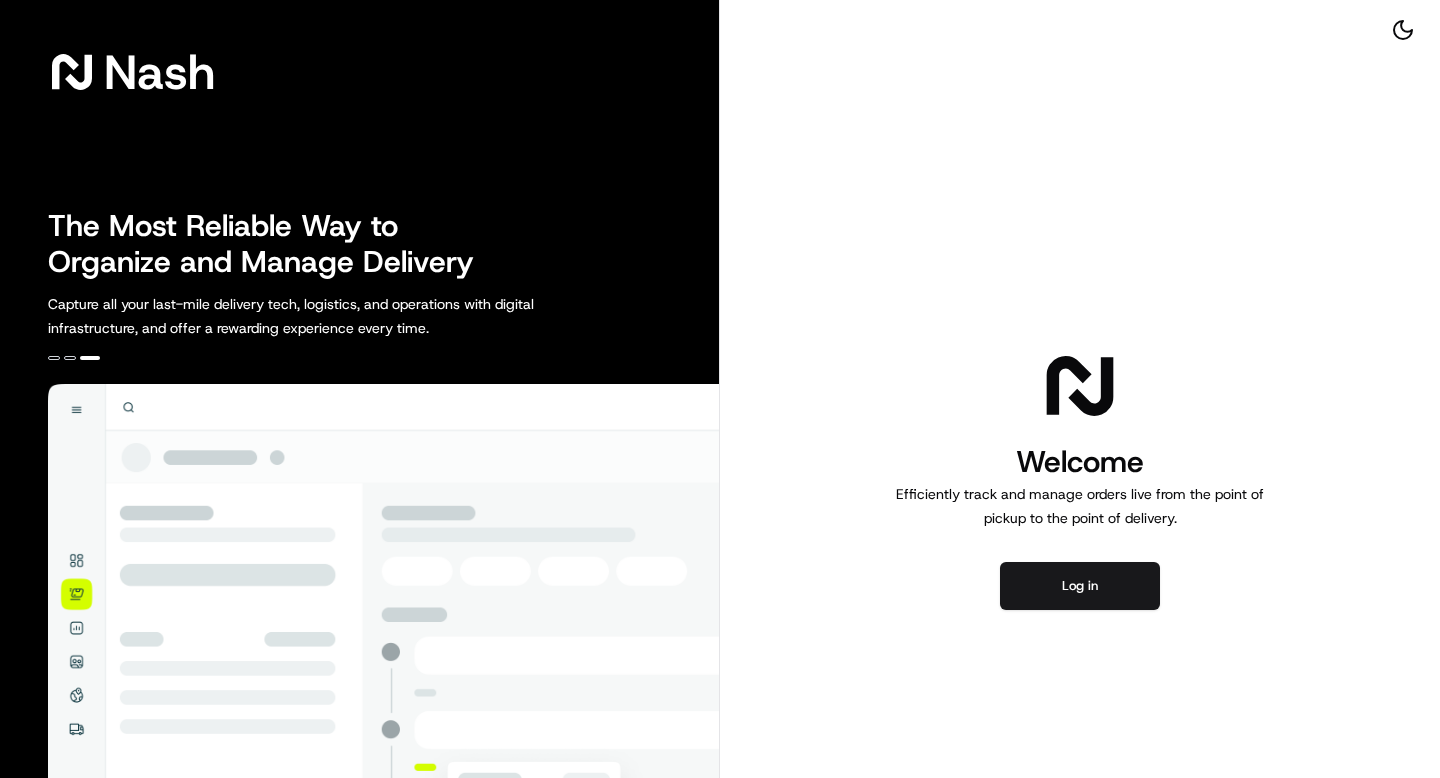 scroll, scrollTop: 0, scrollLeft: 0, axis: both 